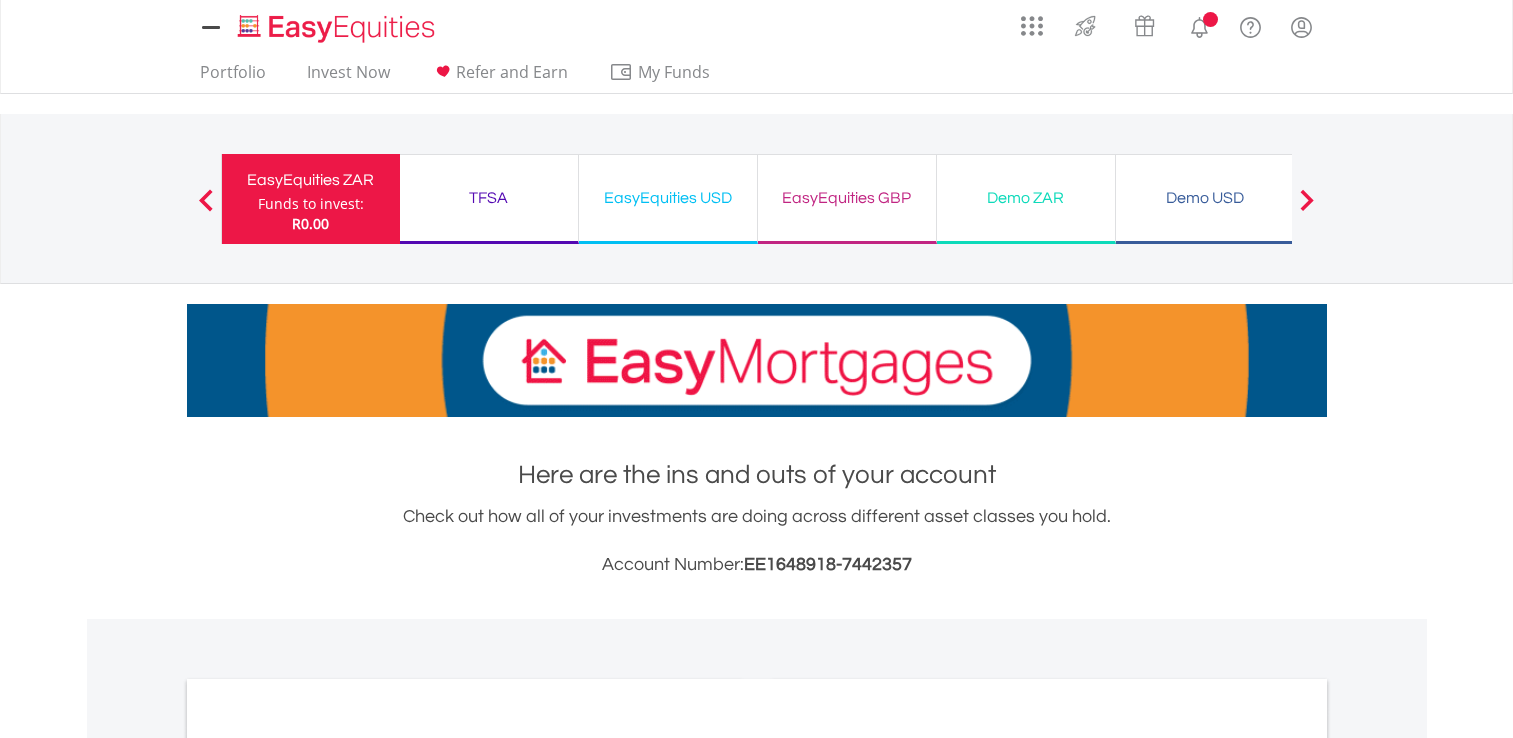 scroll, scrollTop: 0, scrollLeft: 0, axis: both 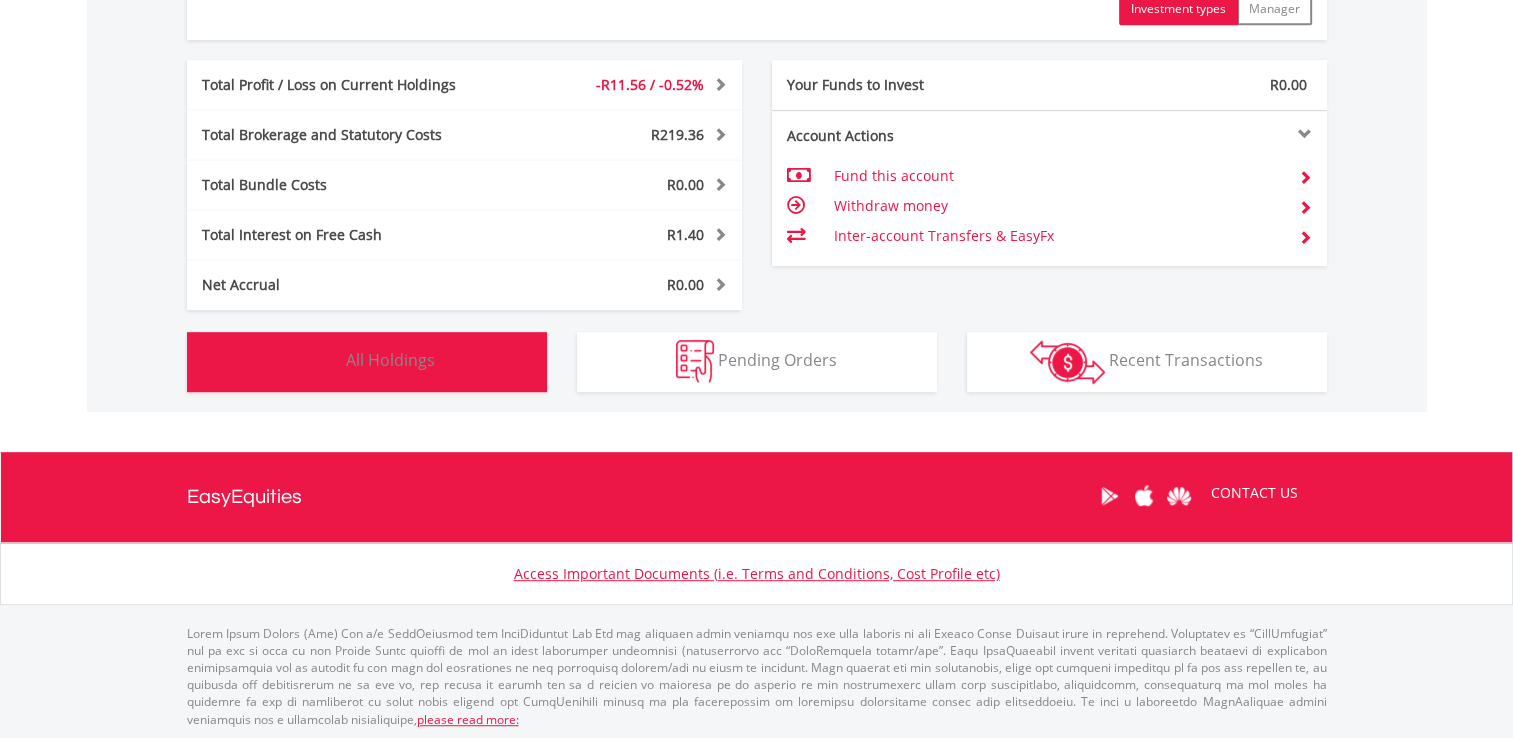 click on "All Holdings" at bounding box center (390, 360) 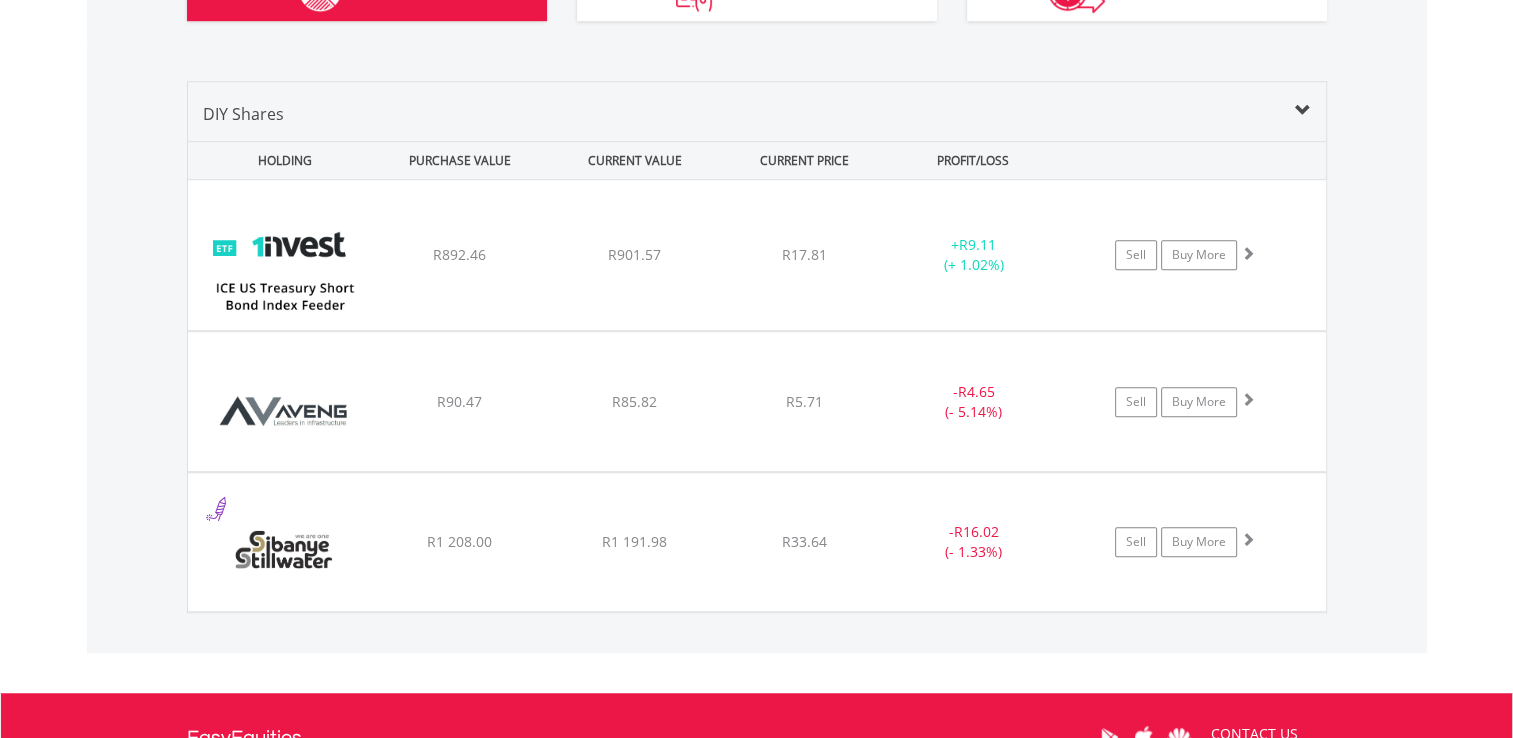 scroll, scrollTop: 1541, scrollLeft: 0, axis: vertical 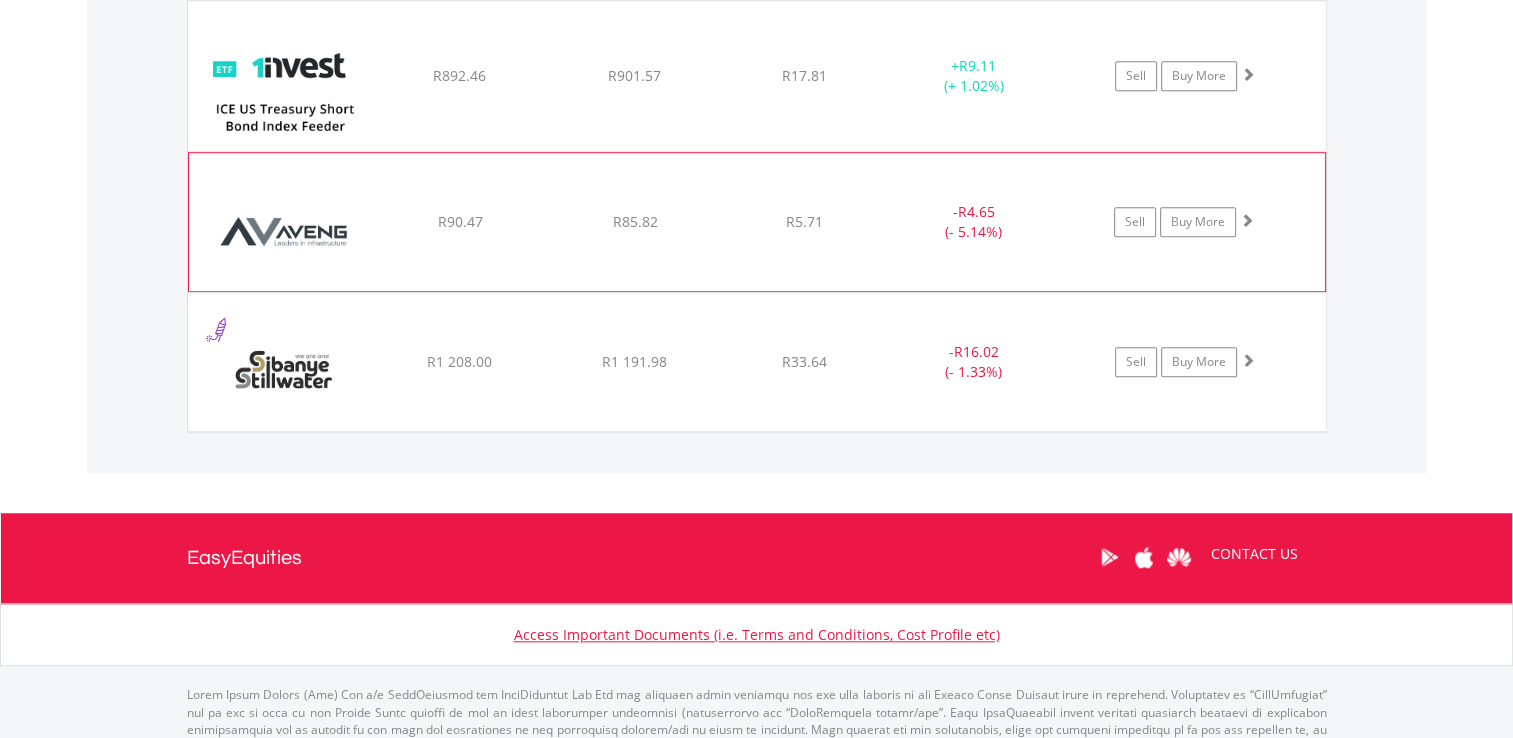 click on "﻿
Aveng Group Limited
R90.47
R85.82
R5.71
-  R4.65 (- 5.14%)
Sell
Buy More" at bounding box center [757, 76] 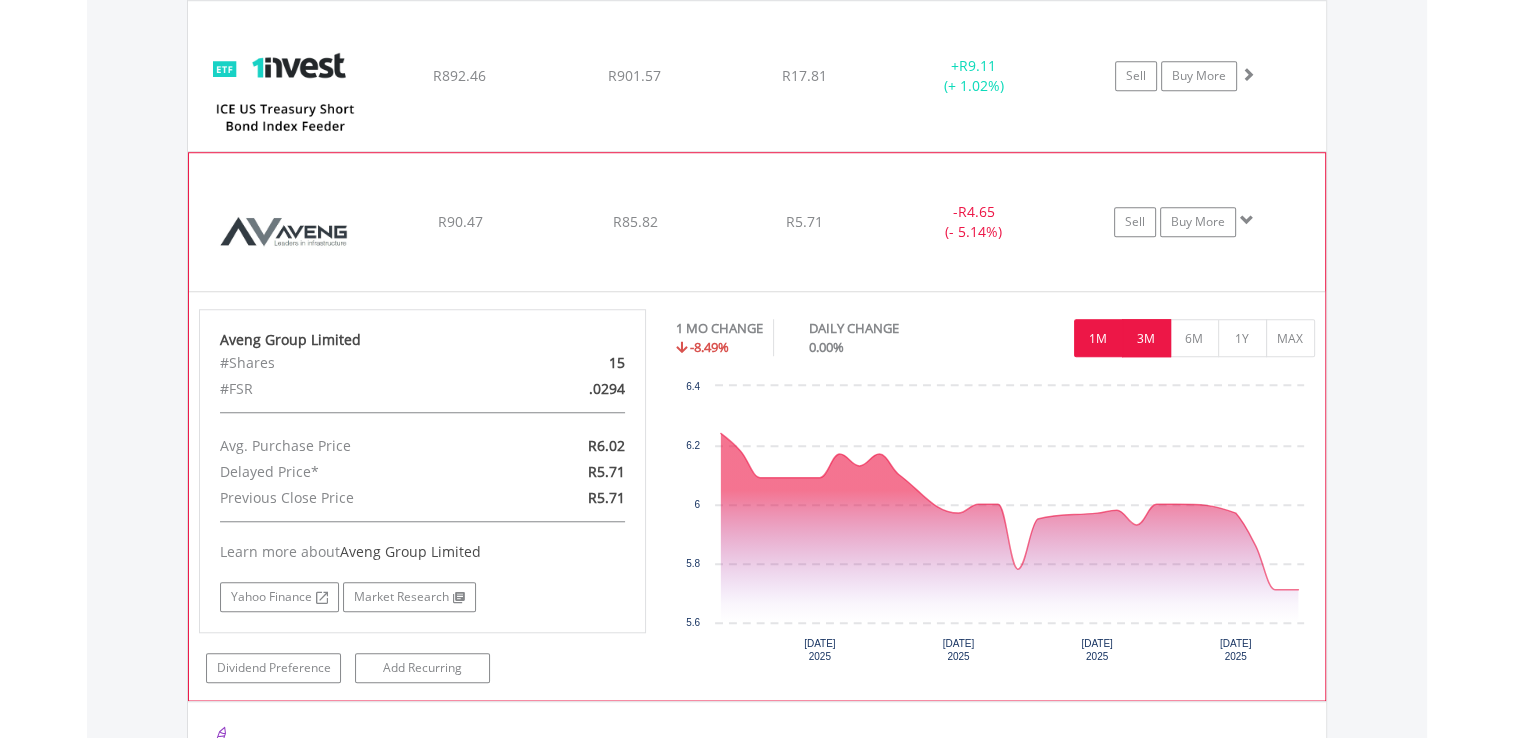 click on "3M" at bounding box center (1146, 338) 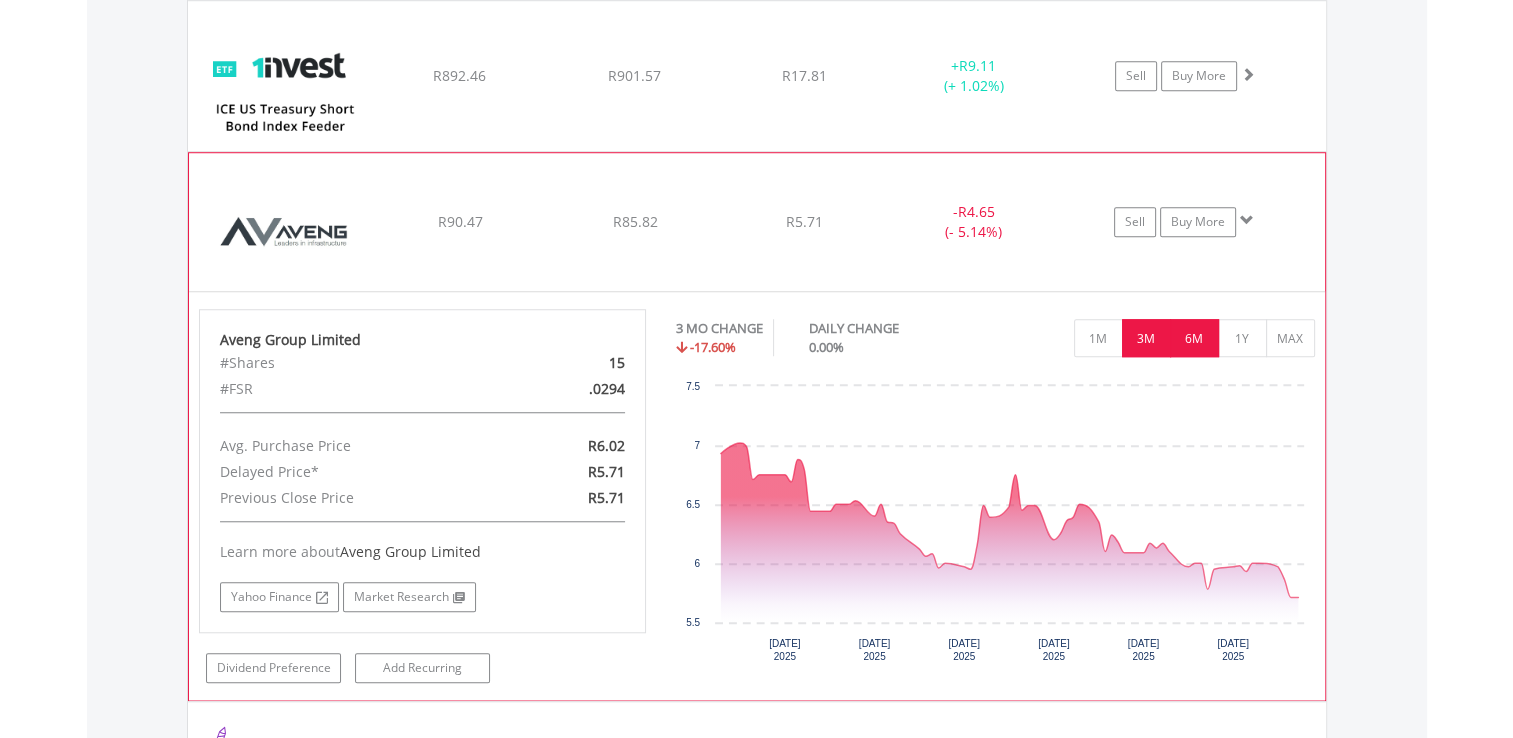 click on "6M" at bounding box center (1194, 338) 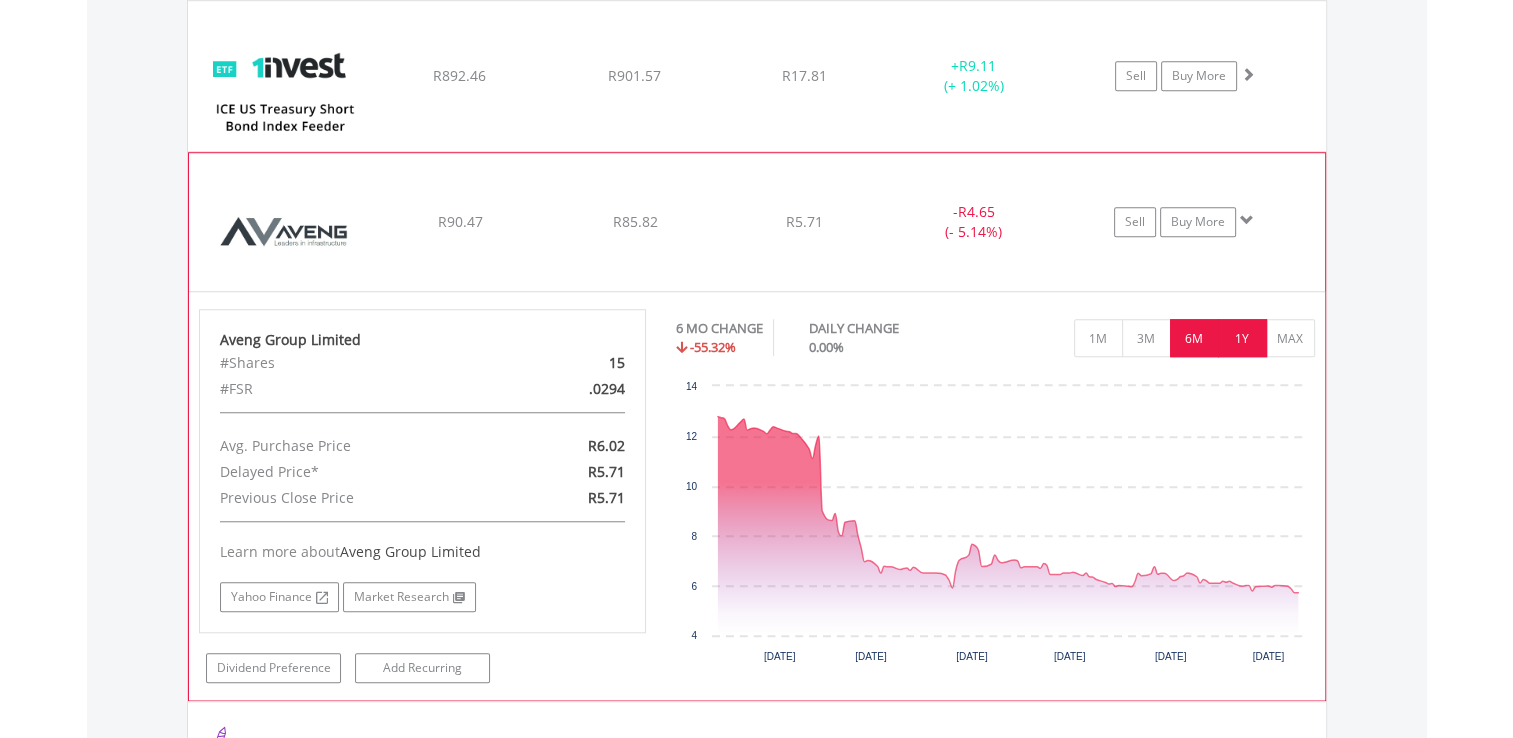 click on "1Y" at bounding box center (1242, 338) 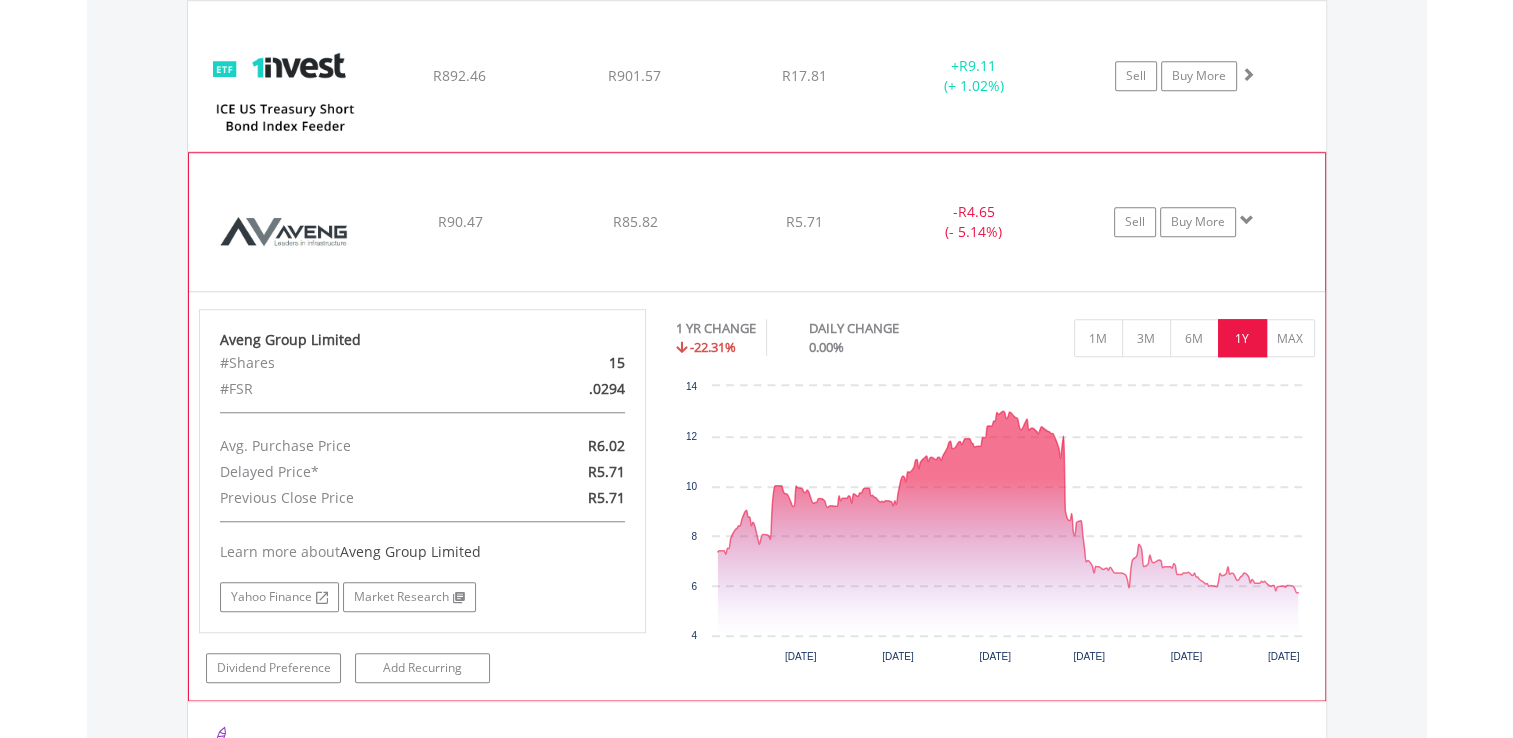 click on "﻿
Aveng Group Limited
R90.47
R85.82
R5.71
-  R4.65 (- 5.14%)
Sell
Buy More" at bounding box center (757, 76) 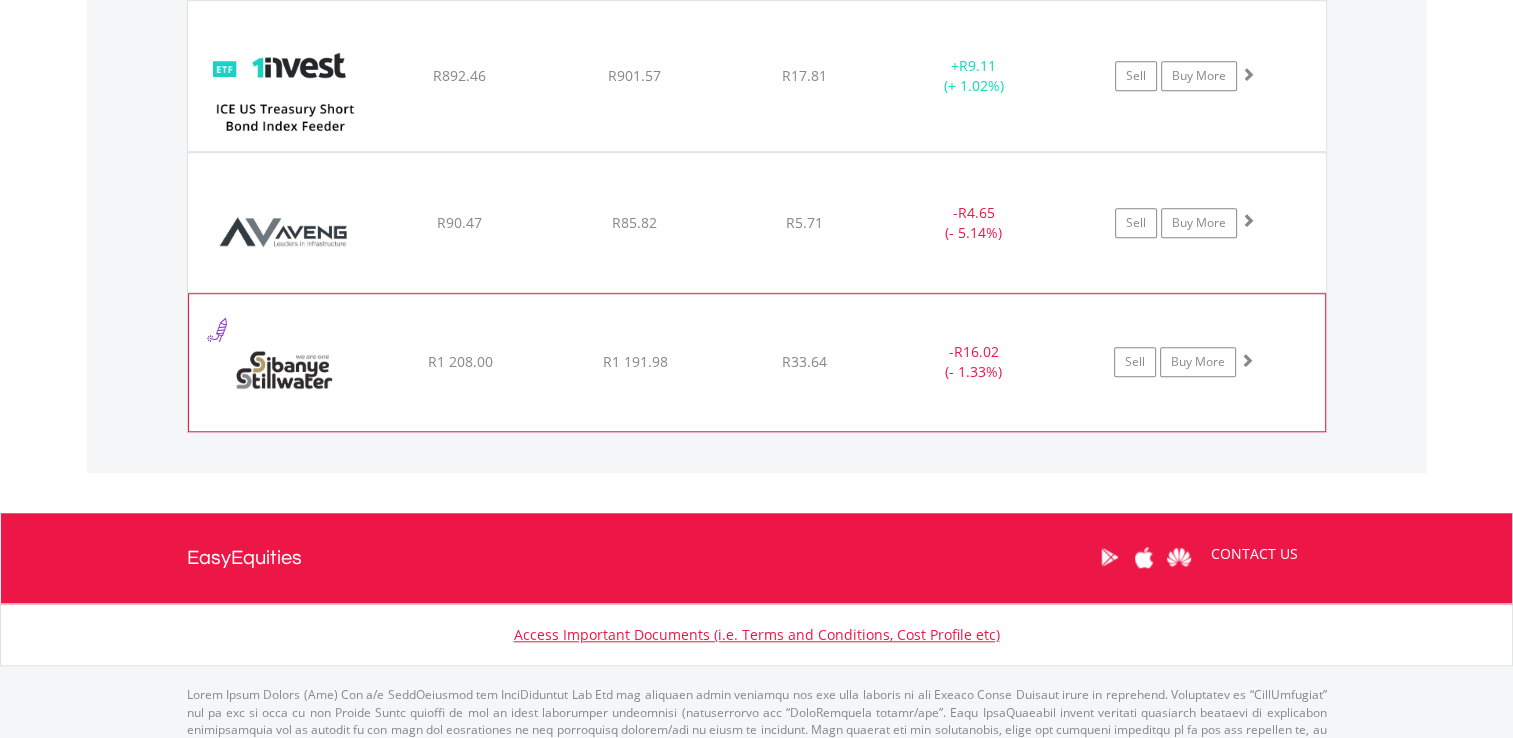 click on "﻿
Sibanye Stillwater Limited
R1 208.00
R1 191.98
R33.64
-  R16.02 (- 1.33%)
Sell
Buy More" at bounding box center [757, 76] 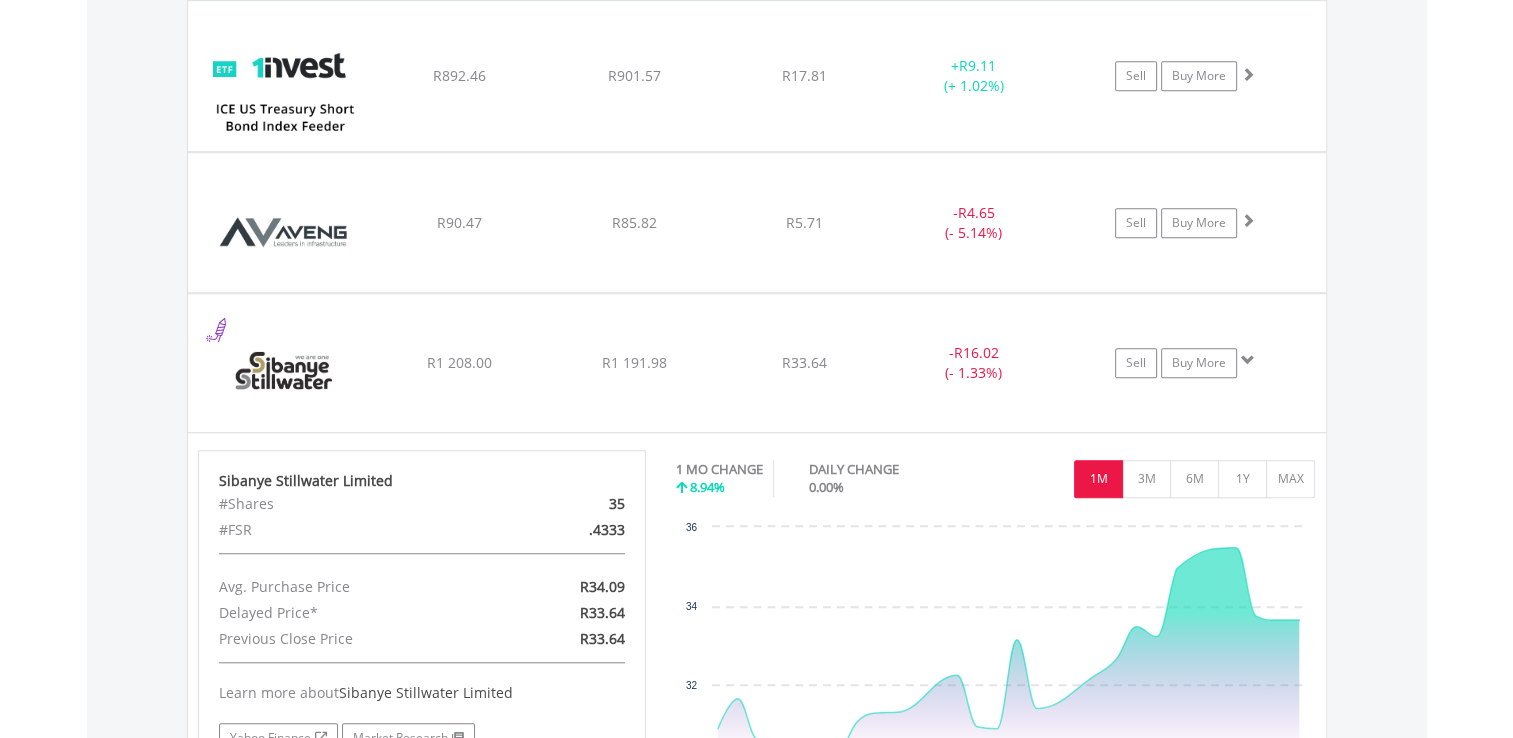 click on "Value View
Share View
DIY Shares
HOLDING
PURCHASE VALUE
CURRENT VALUE
CURRENT PRICE
PROFIT/LOSS
﻿
1nvest ICE US Treasury Short Bond Index Feeder ETF
R892.46
R901.57
R17.81
+  R9.11 (+ 1.02%)
Buy More" at bounding box center [757, 372] 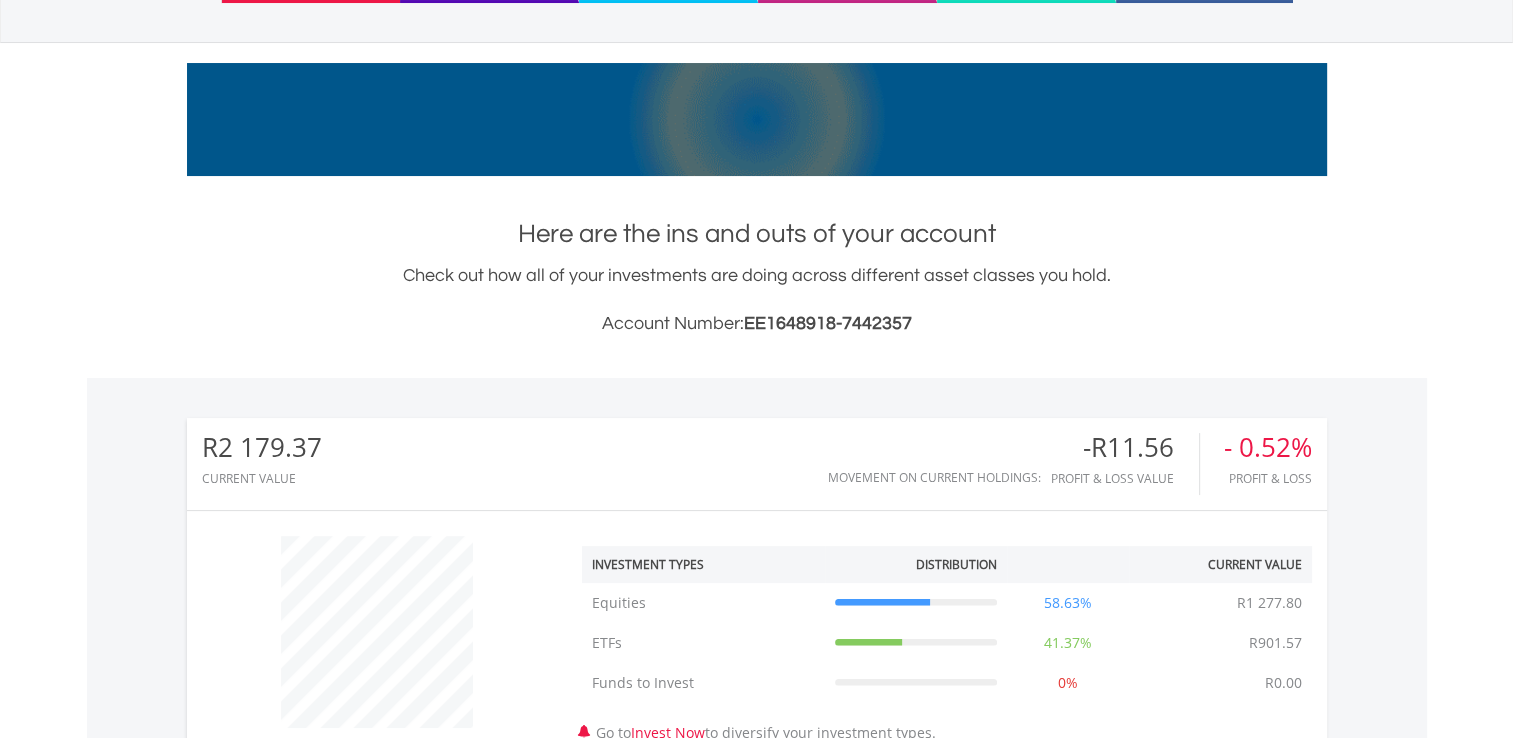 scroll, scrollTop: 0, scrollLeft: 0, axis: both 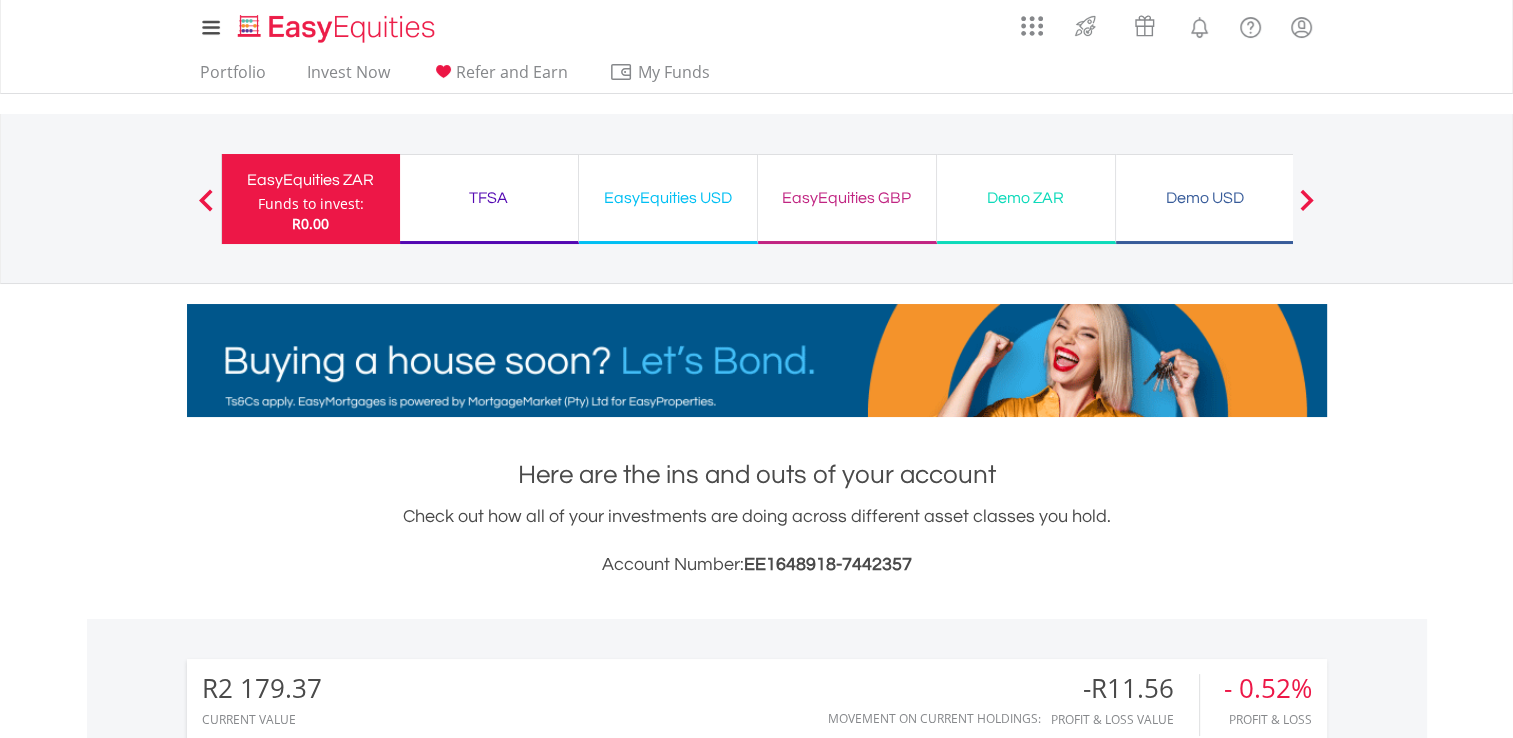 click on "TFSA" at bounding box center (489, 198) 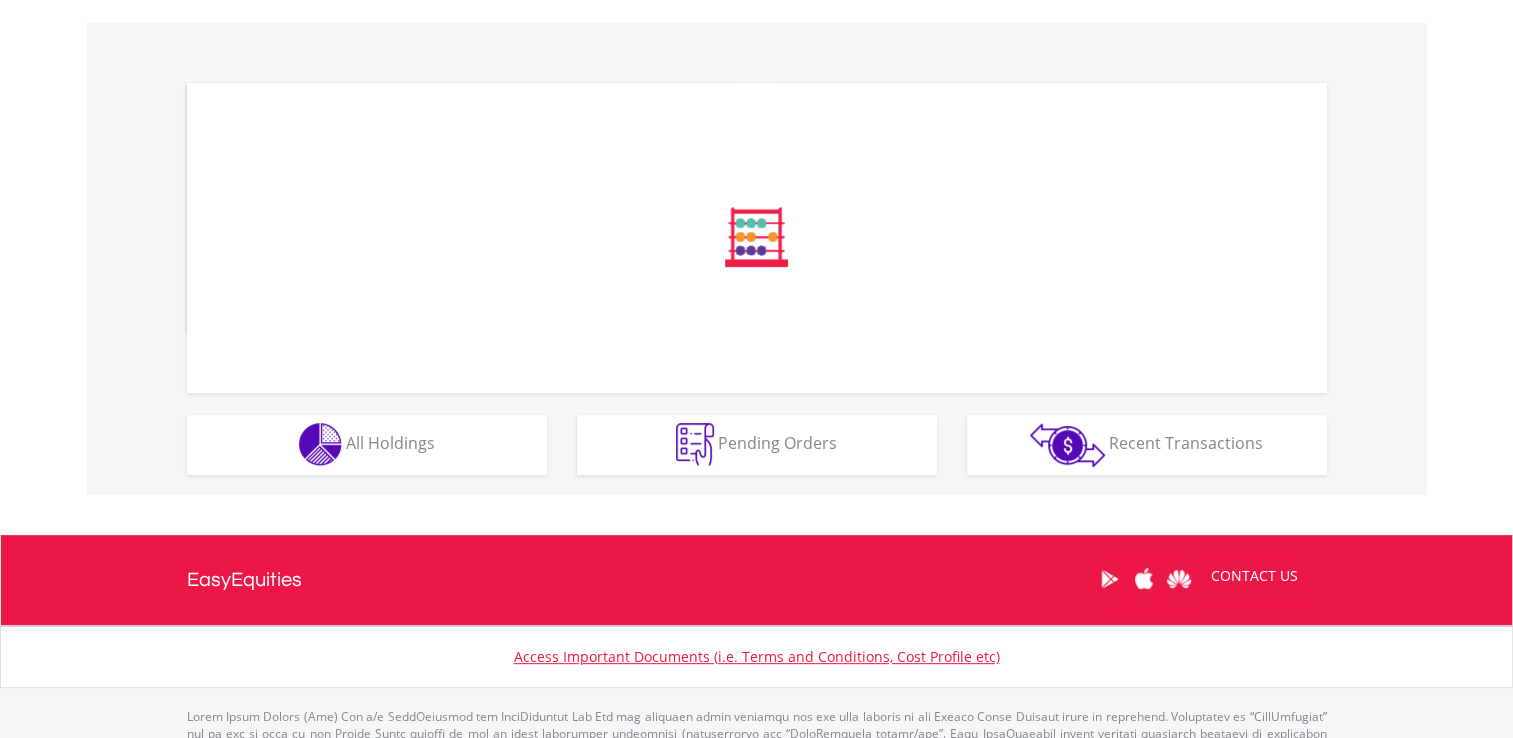 scroll, scrollTop: 600, scrollLeft: 0, axis: vertical 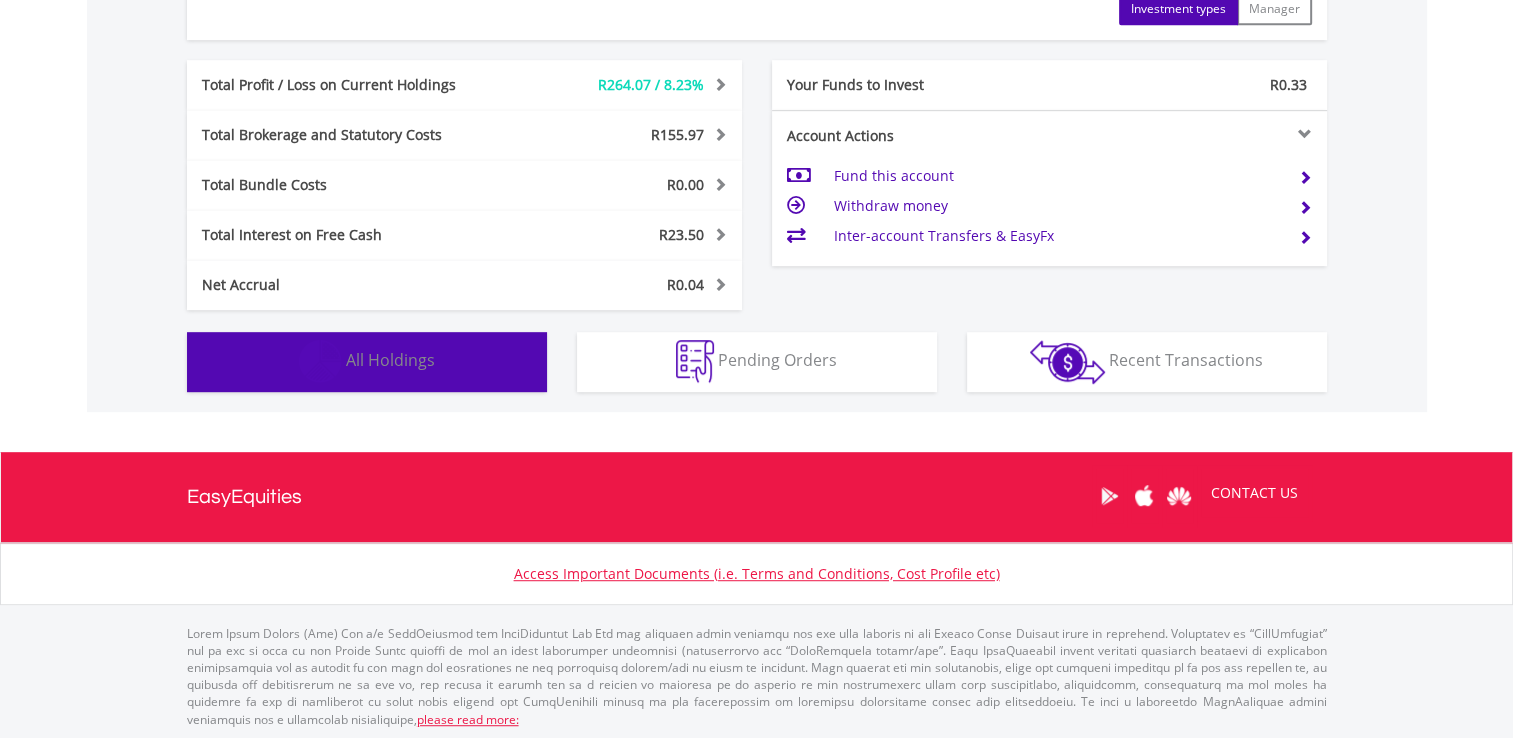 click on "All Holdings" at bounding box center [390, 360] 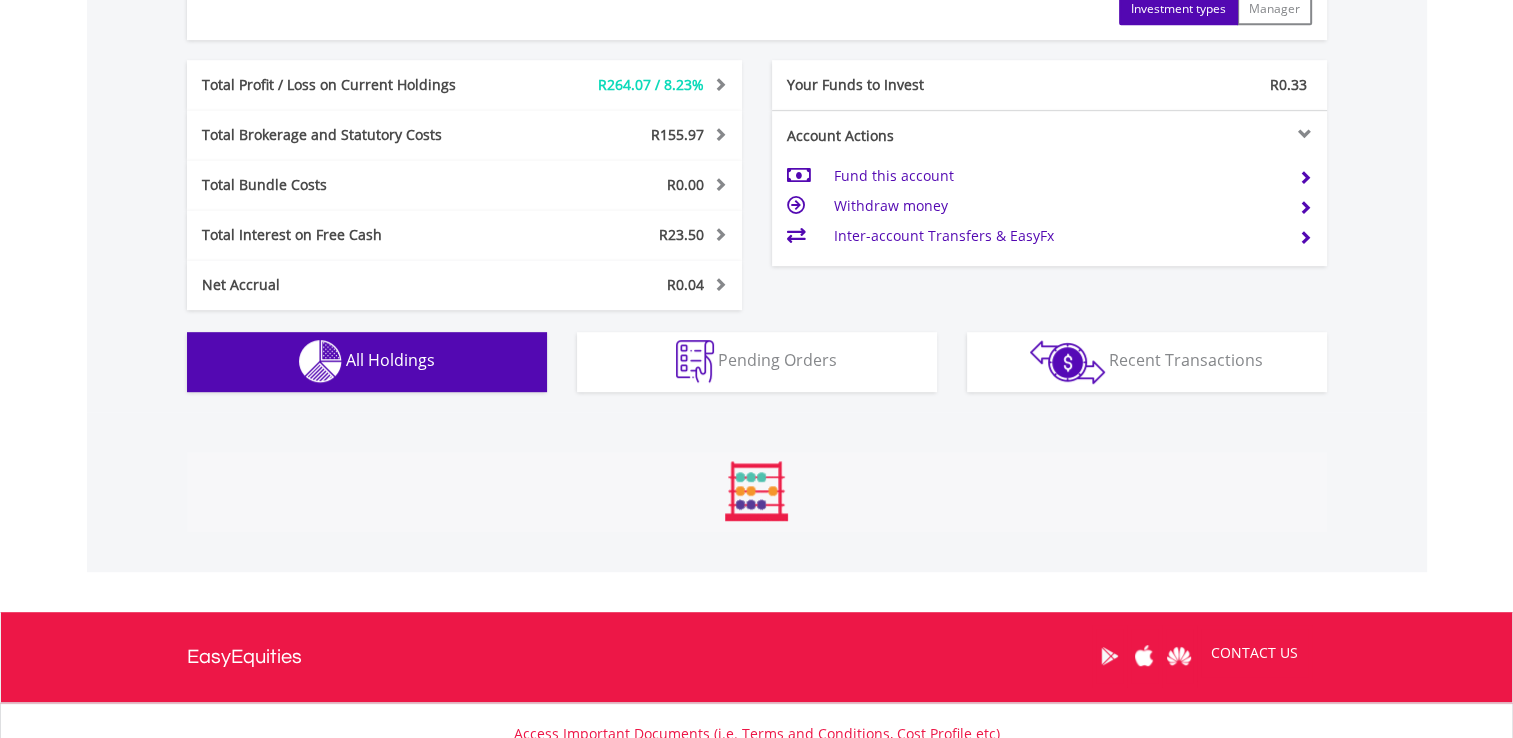 scroll, scrollTop: 1481, scrollLeft: 0, axis: vertical 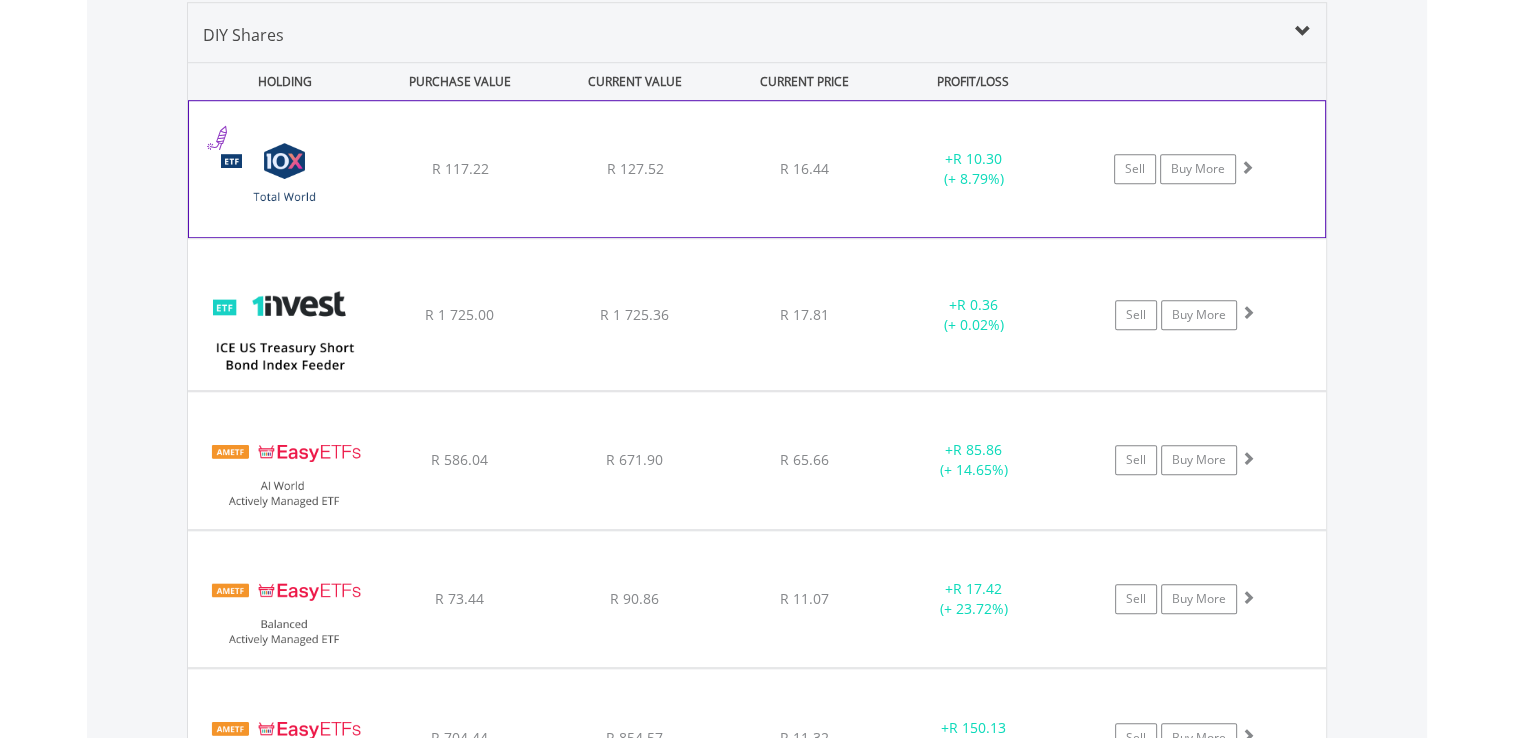 click on "﻿
10X Total World Stock Feeder Exchange Traded Fund
R 117.22
R 127.52
R 16.44
+  R 10.30 (+ 8.79%)
Sell
Buy More" at bounding box center [757, 169] 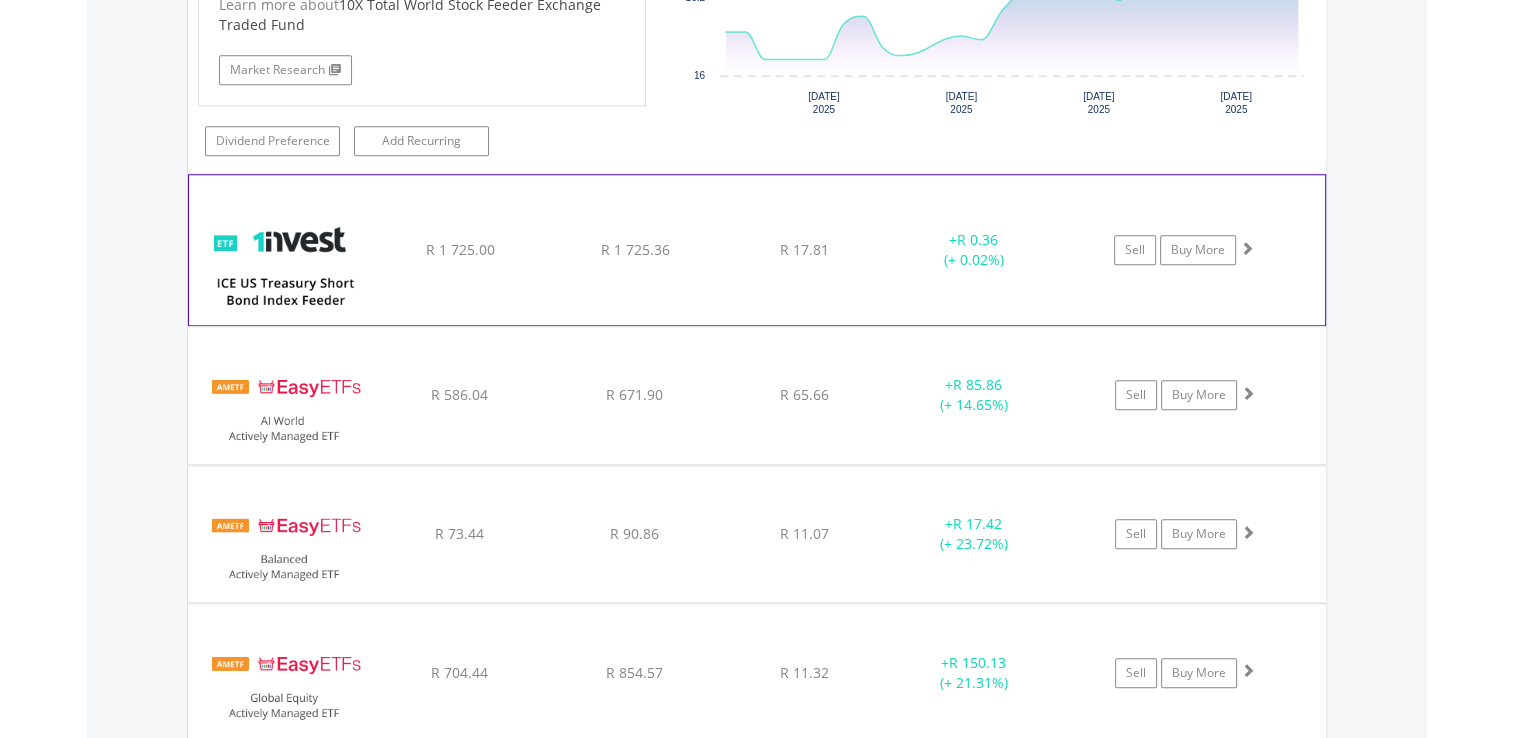 scroll, scrollTop: 1982, scrollLeft: 0, axis: vertical 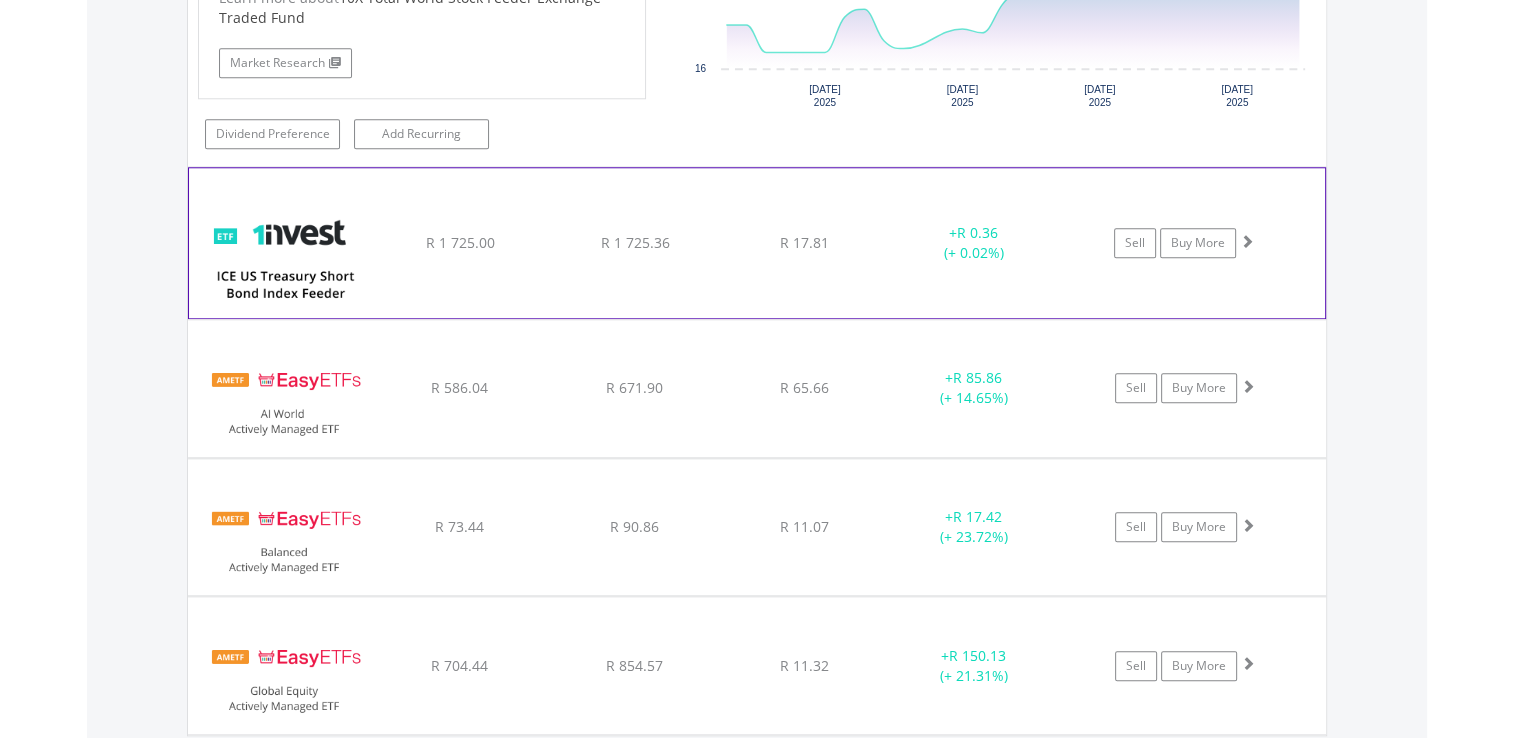 click on "﻿
1nvest ICE US Treasury Short Bond Index Feeder ETF
R 1 725.00
R 1 725.36
R 17.81
+  R 0.36 (+ 0.02%)
Sell
Buy More" at bounding box center (757, -332) 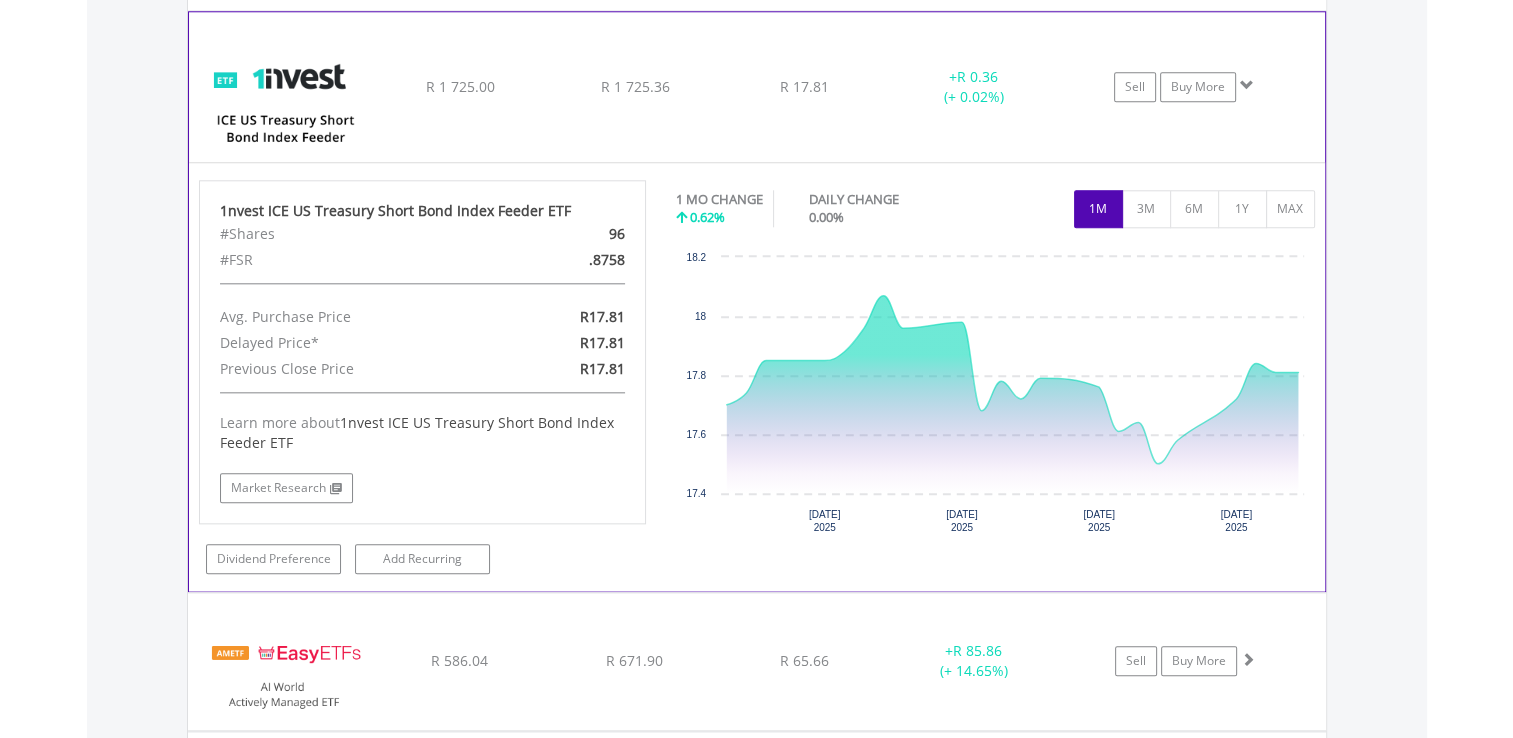 scroll, scrollTop: 2482, scrollLeft: 0, axis: vertical 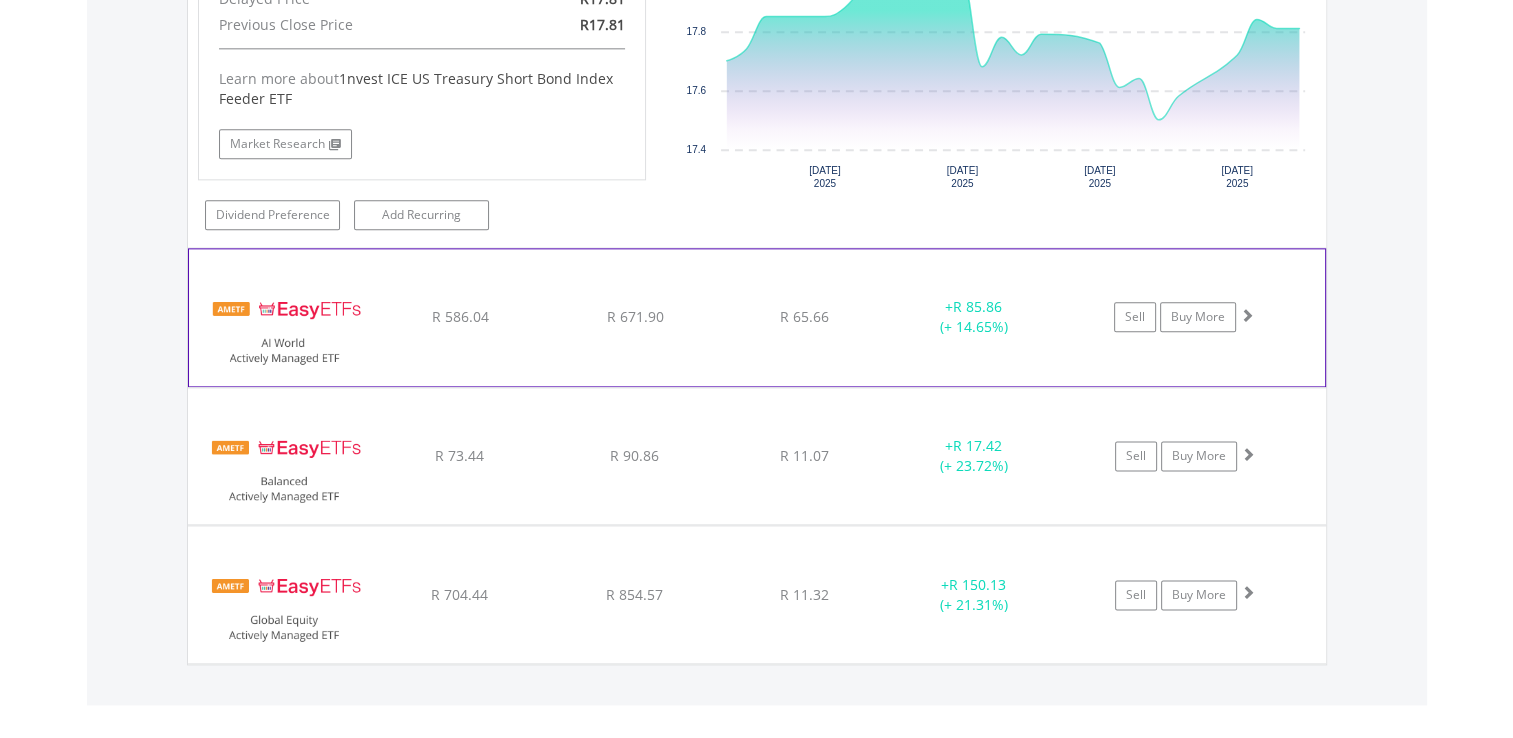 click on "﻿
EasyETFs AI World Actively Managed ETF
R 586.04
R 671.90
R 65.66
+  R 85.86 (+ 14.65%)
Sell
Buy More" at bounding box center [757, -832] 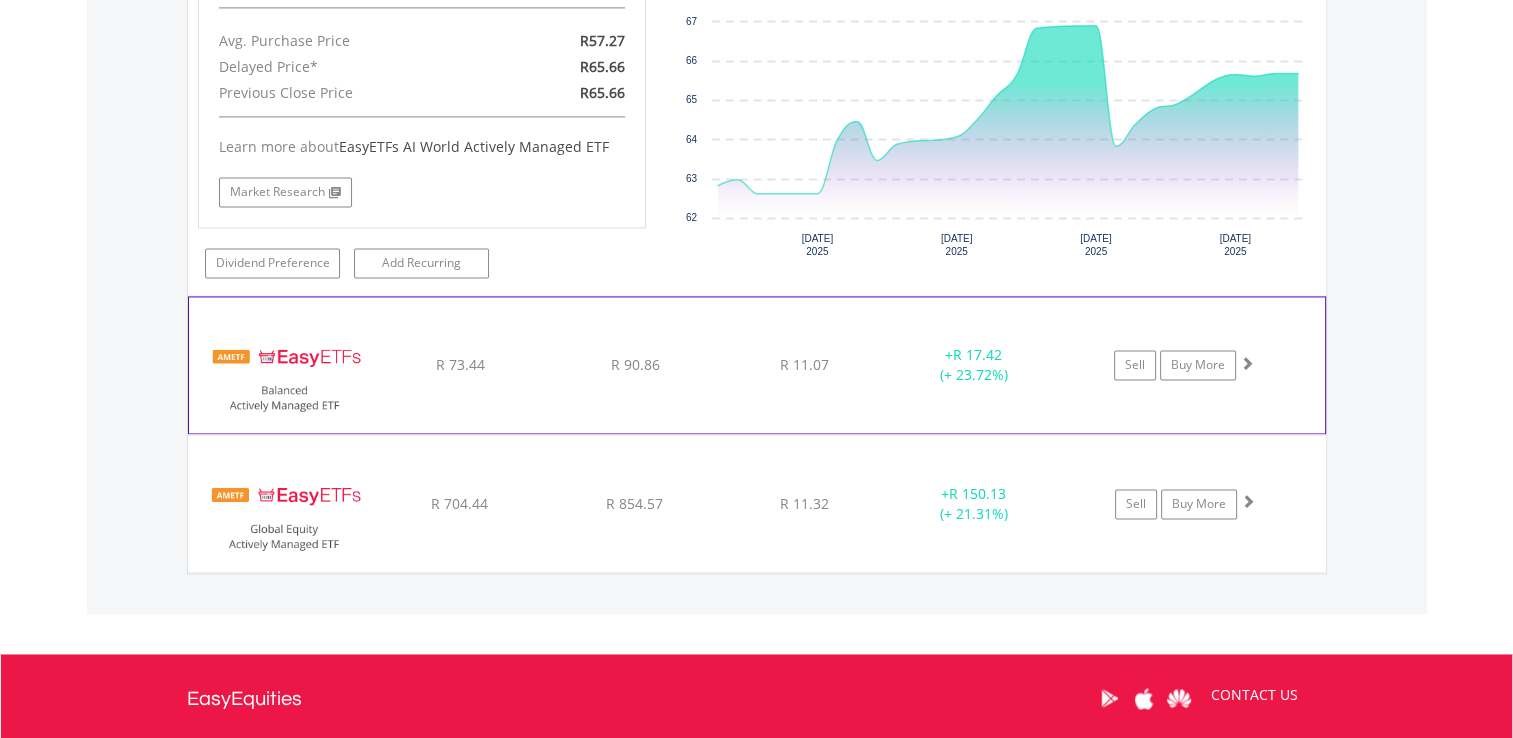 scroll, scrollTop: 2983, scrollLeft: 0, axis: vertical 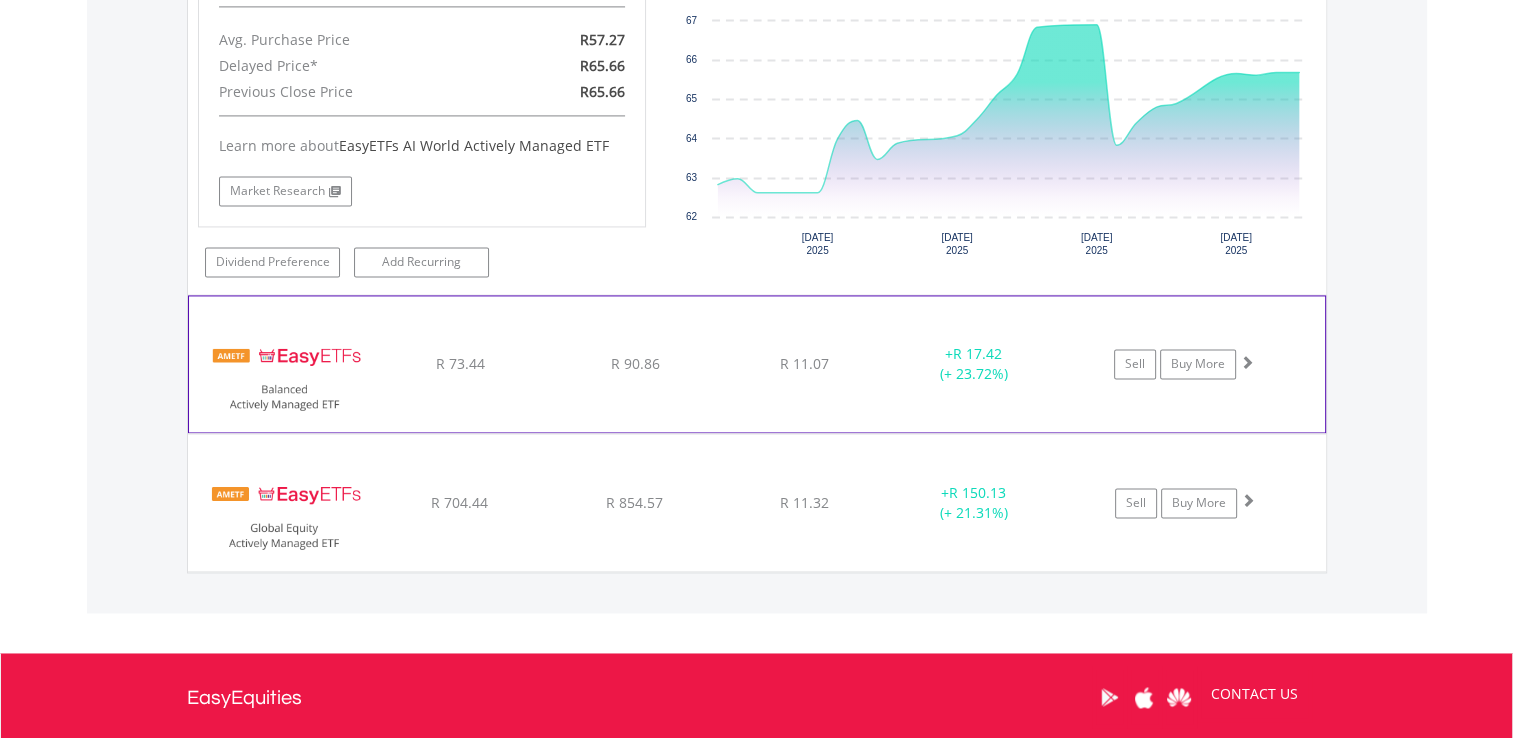 click on "﻿
EasyETFs Balanced Actively Managed ETF
R 73.44
R 90.86
R 11.07
+  R 17.42 (+ 23.72%)
Sell
Buy More" at bounding box center (757, -1333) 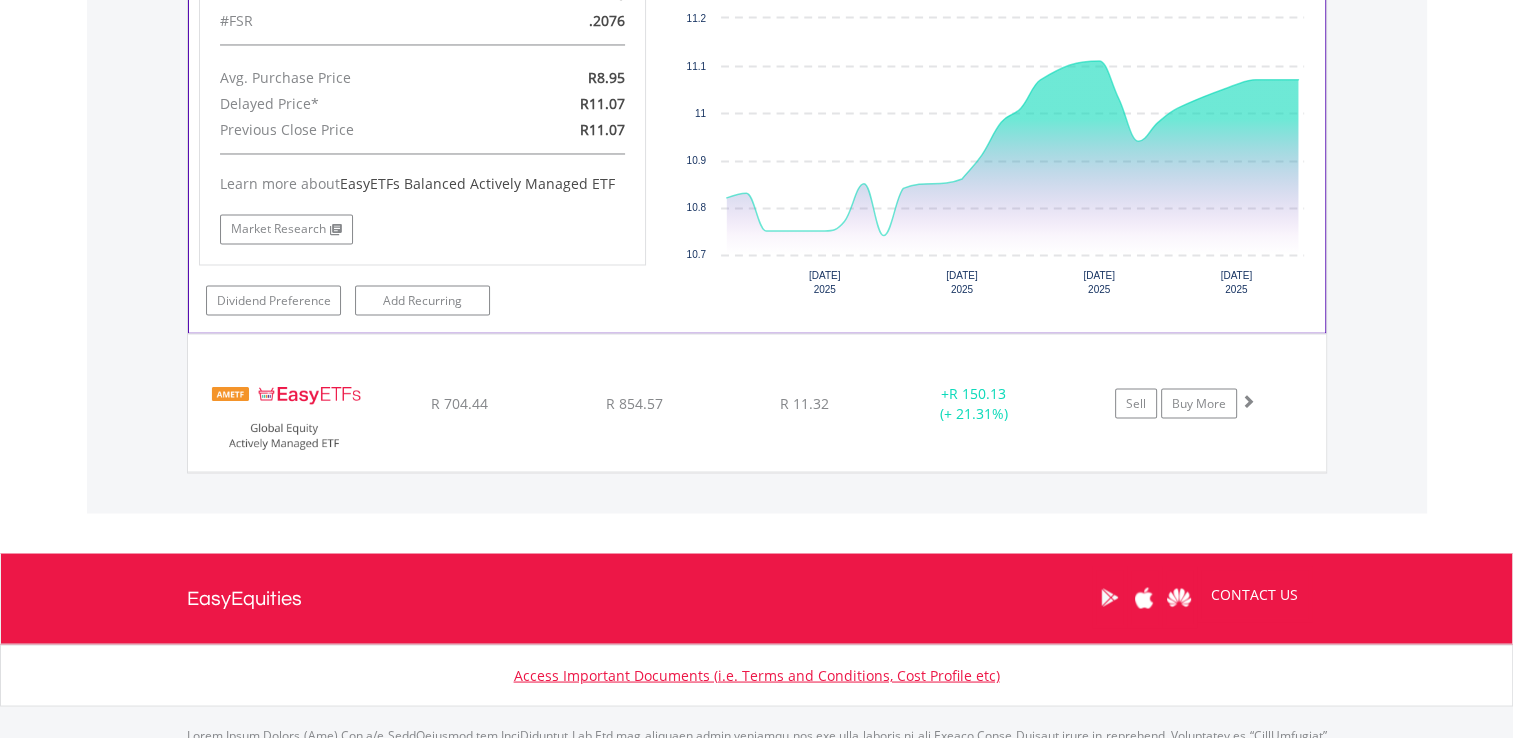 scroll, scrollTop: 3583, scrollLeft: 0, axis: vertical 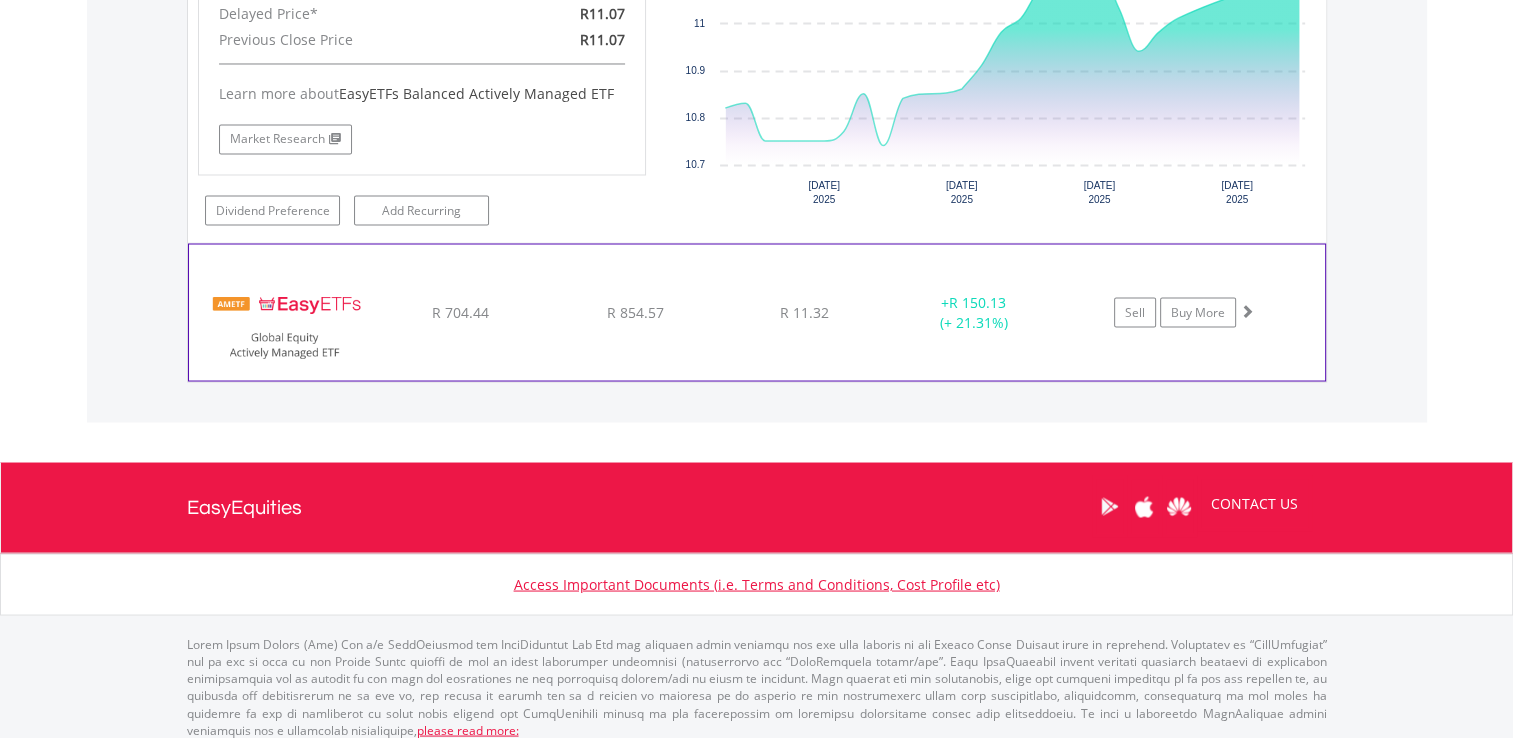 click on "﻿
EasyETFs Global Equity Actively Managed ETF
R 704.44
R 854.57
R 11.32
+  R 150.13 (+ 21.31%)
Sell
Buy More" at bounding box center (757, -1933) 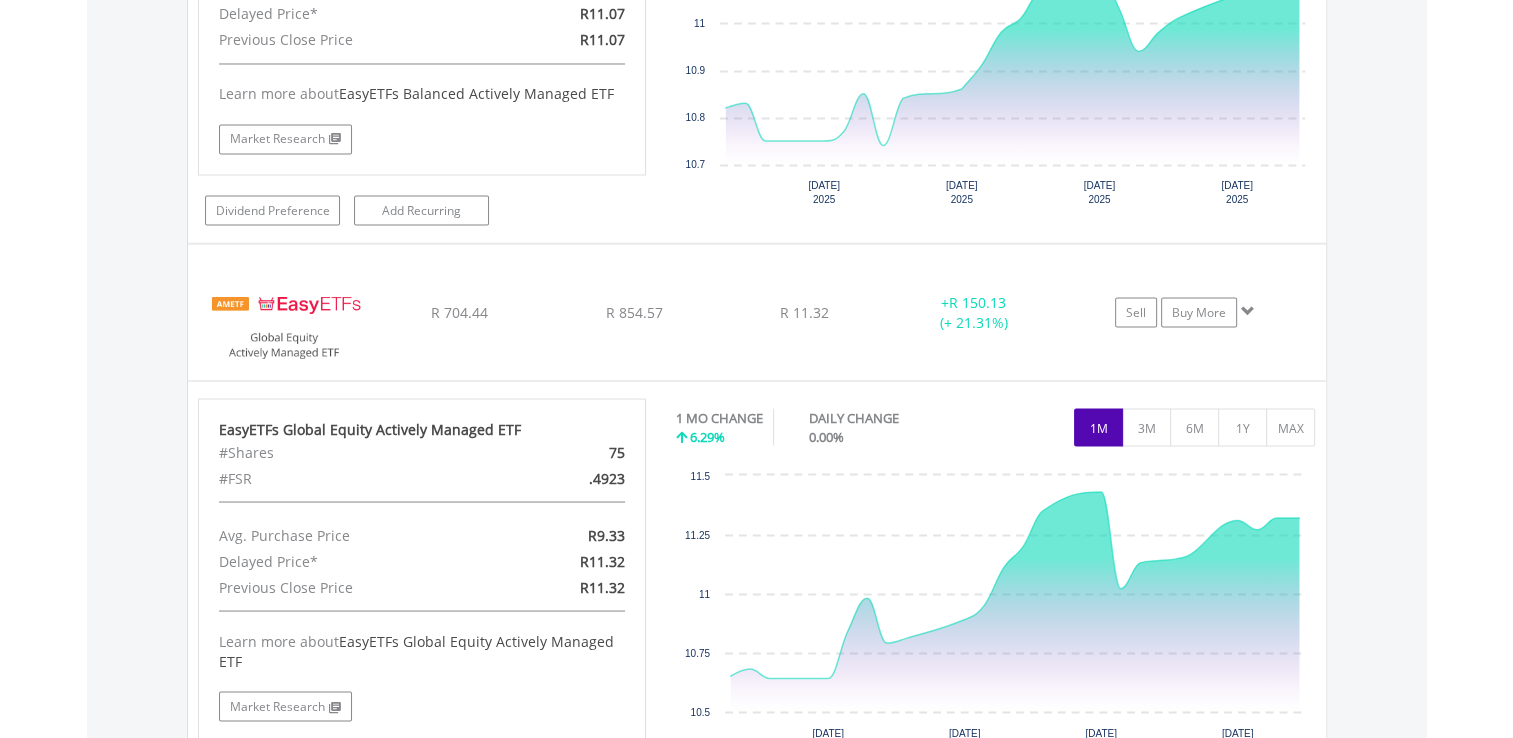 click on "Value View
Share View
DIY Shares
HOLDING
PURCHASE VALUE
CURRENT VALUE
CURRENT PRICE
PROFIT/LOSS
﻿
10X Total World Stock Feeder Exchange Traded Fund
R 117.22
R 127.52
R 16.44
+  R 10.30 (+ 8.79%)
Buy More" at bounding box center (757, -645) 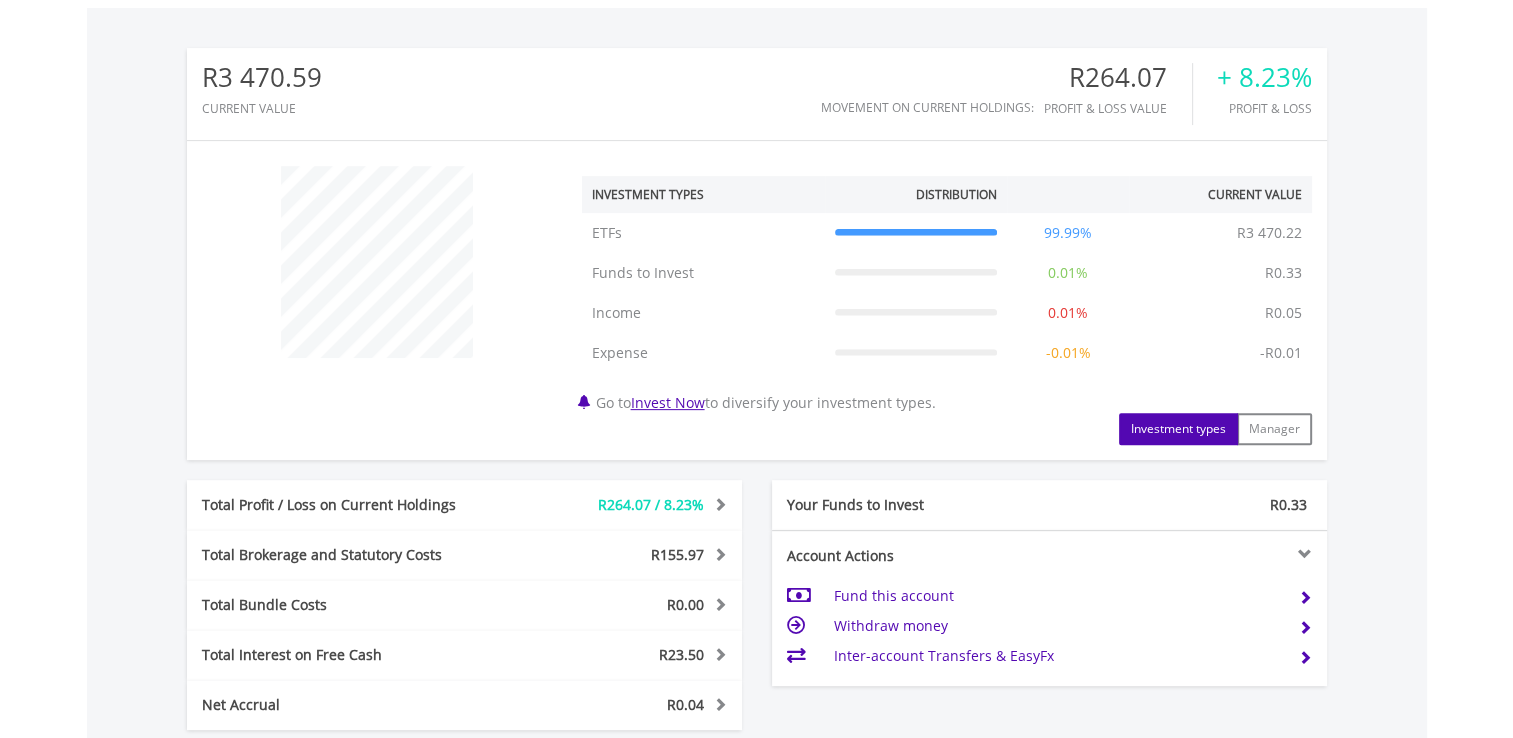 scroll, scrollTop: 0, scrollLeft: 0, axis: both 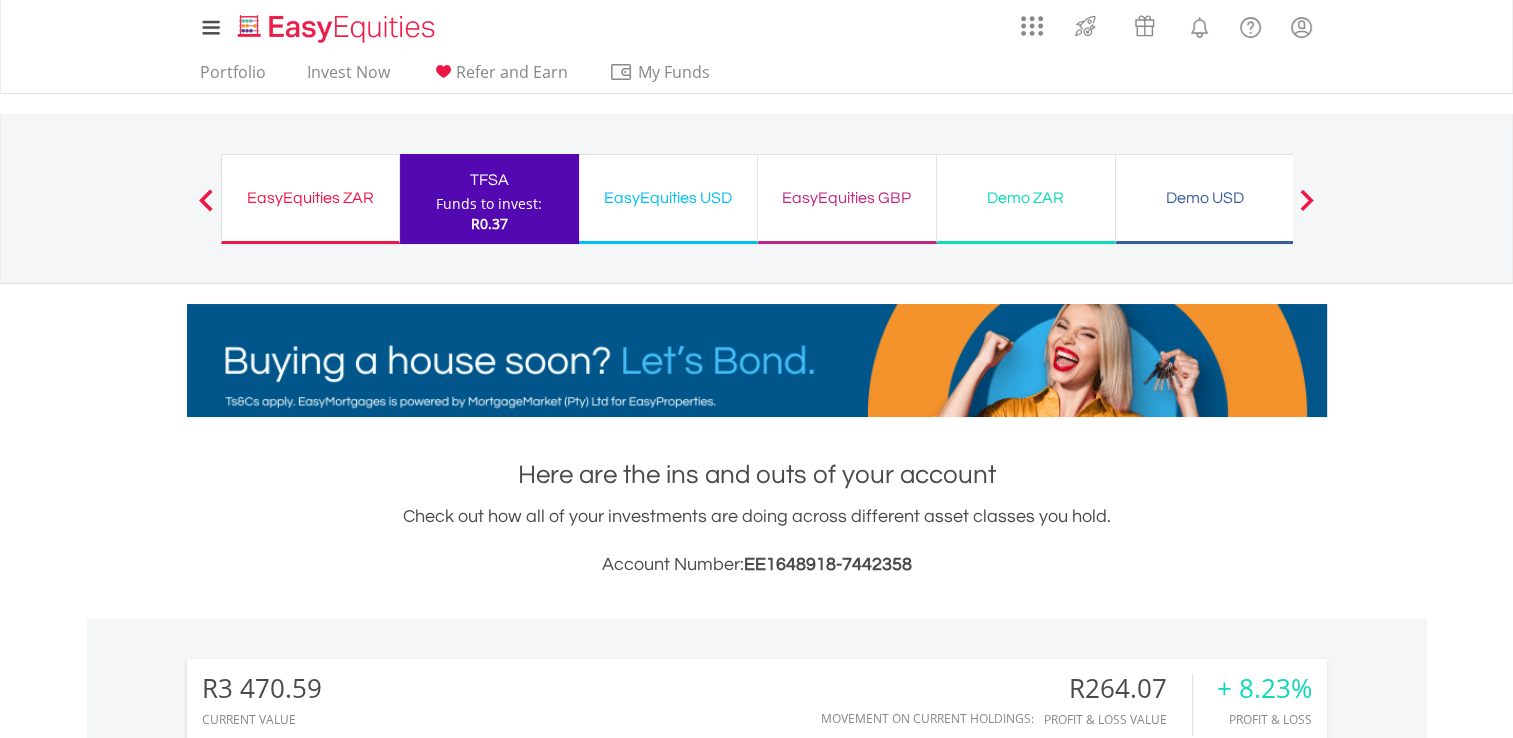 click on "EasyEquities ZAR" at bounding box center (310, 198) 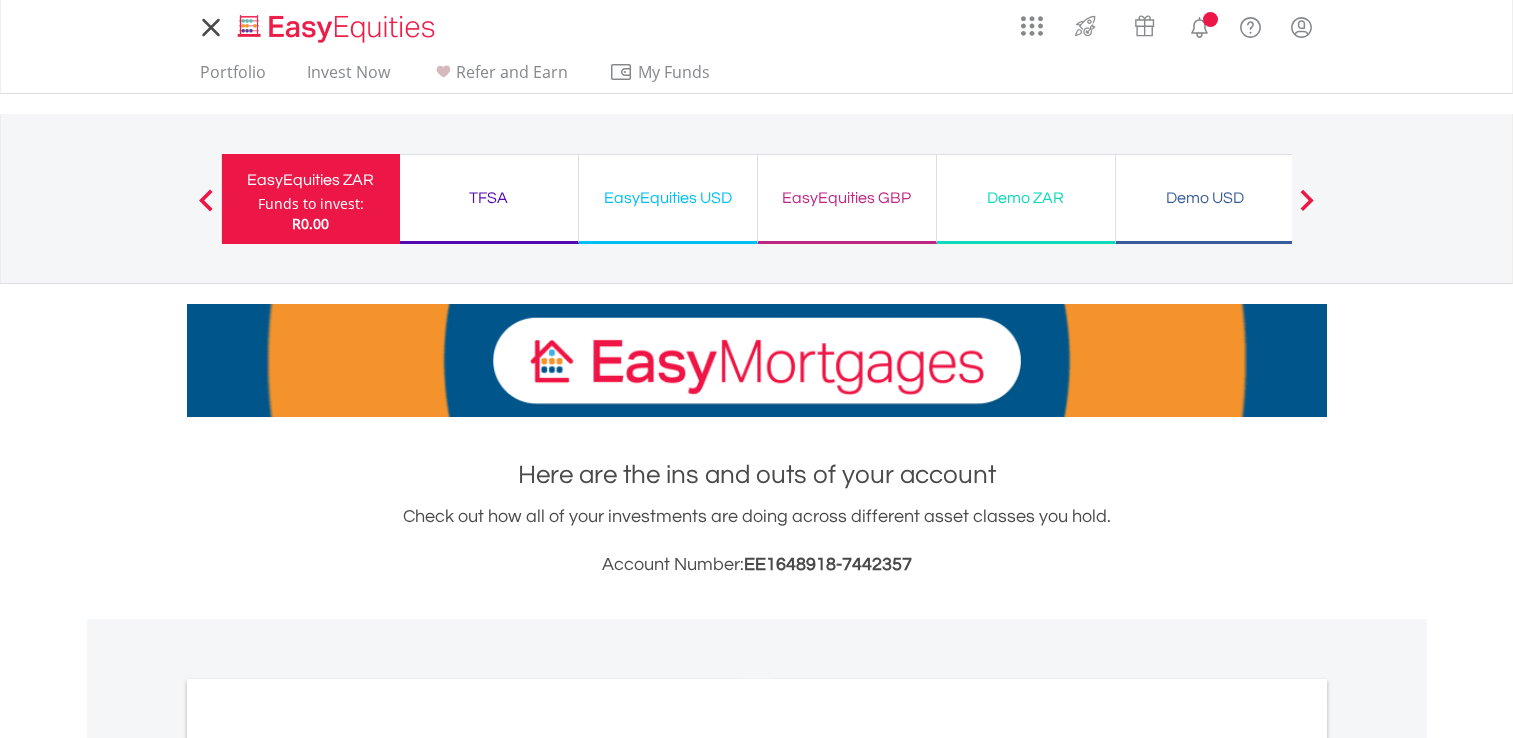 scroll, scrollTop: 0, scrollLeft: 0, axis: both 